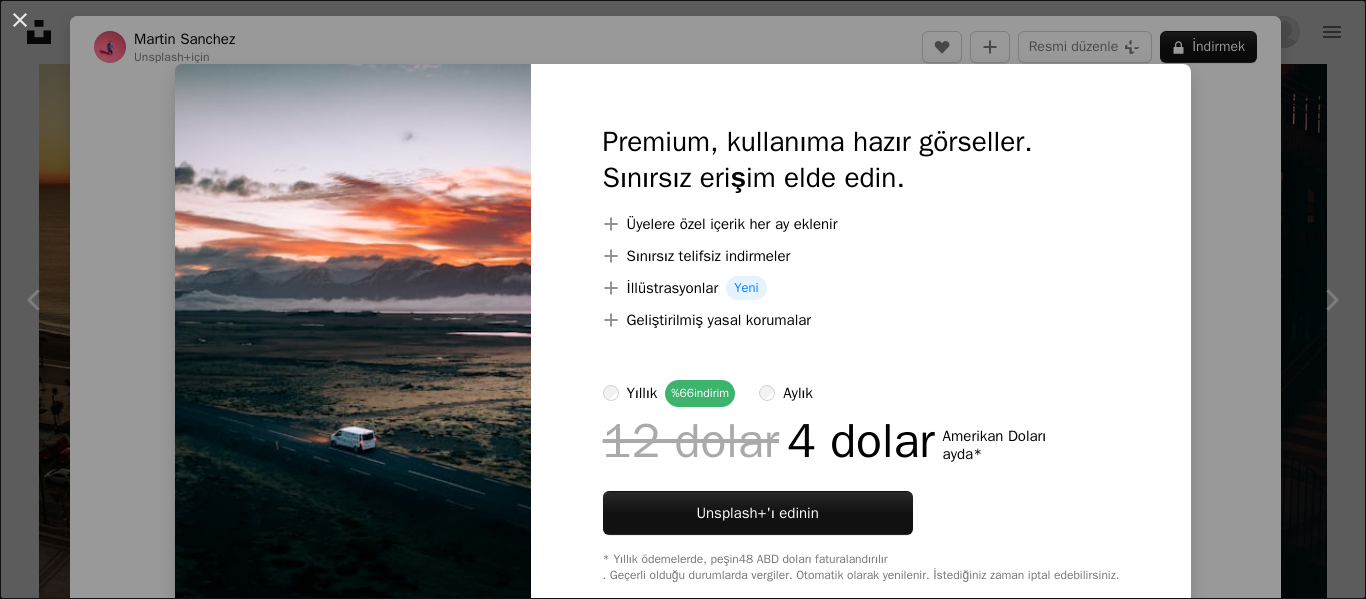 scroll, scrollTop: 3577, scrollLeft: 0, axis: vertical 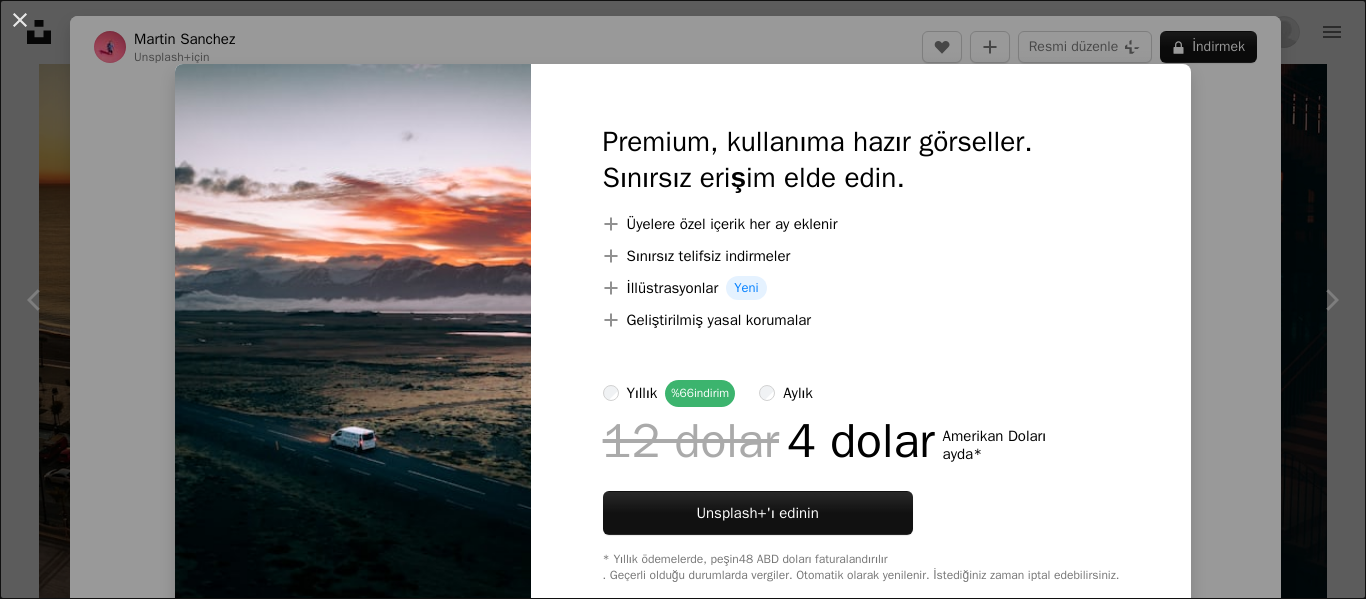 click on "An X shape Premium, kullanıma hazır görseller.  Sınırsız erişim elde edin. A plus sign Üyelere özel içerik her ay eklenir A plus sign Sınırsız telifsiz indirmeler A plus sign İllüstrasyonlar Yeni A plus sign Geliştirilmiş yasal korumalar yıllık %66  indirim aylık 12 dolar   4 dolar Amerikan Doları ayda  * Unsplash+'  ı edinin * Yıllık ödemelerde, peşin  48 ABD doları faturalandırılır  . Geçerli olduğu durumlarda vergiler. Otomatik olarak yenilenir. İstediğiniz zaman iptal edebilirsiniz." at bounding box center (683, 299) 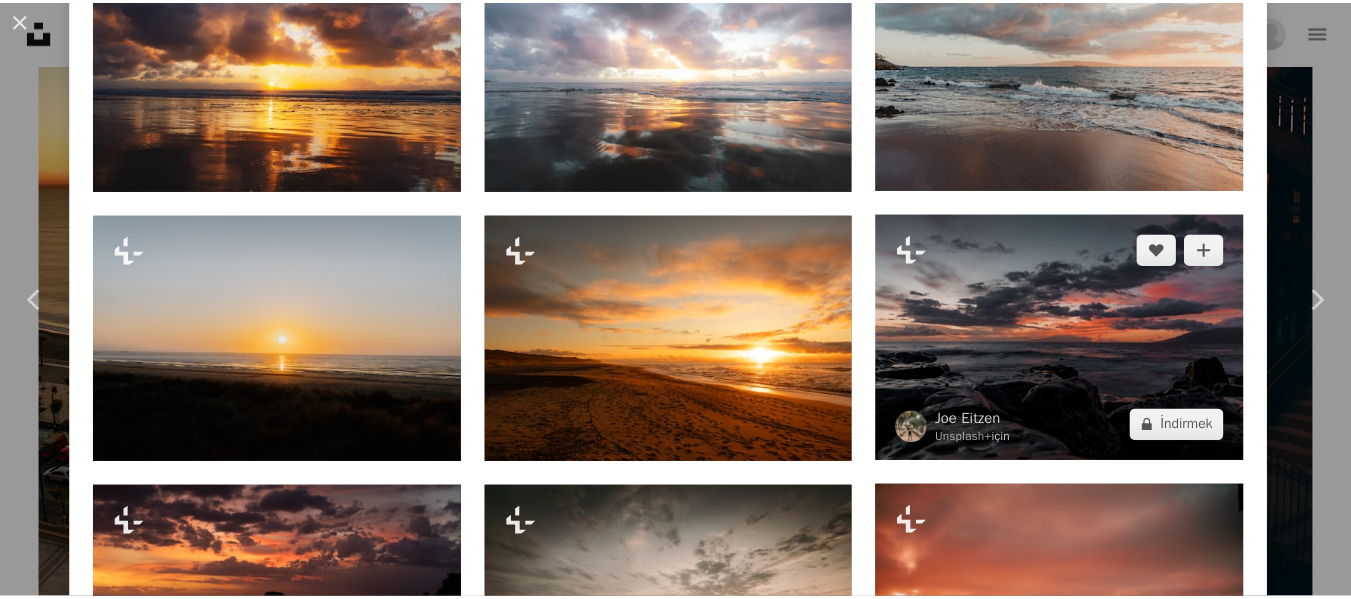 scroll, scrollTop: 1600, scrollLeft: 0, axis: vertical 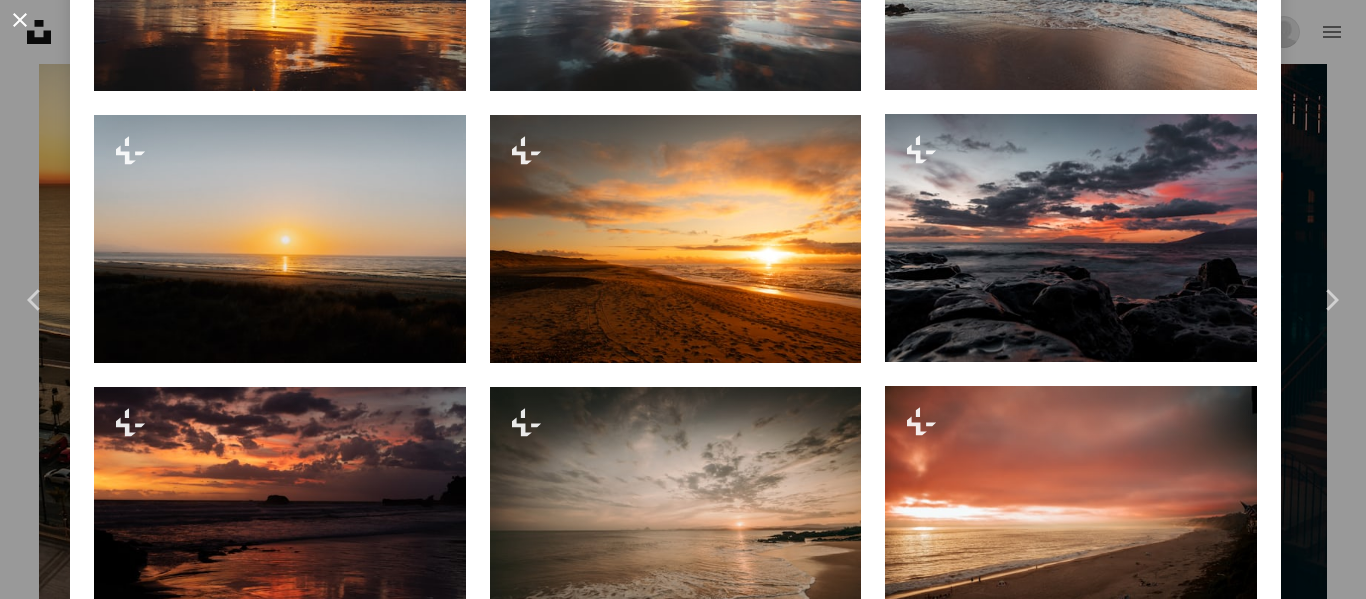 click on "An X shape" at bounding box center (20, 20) 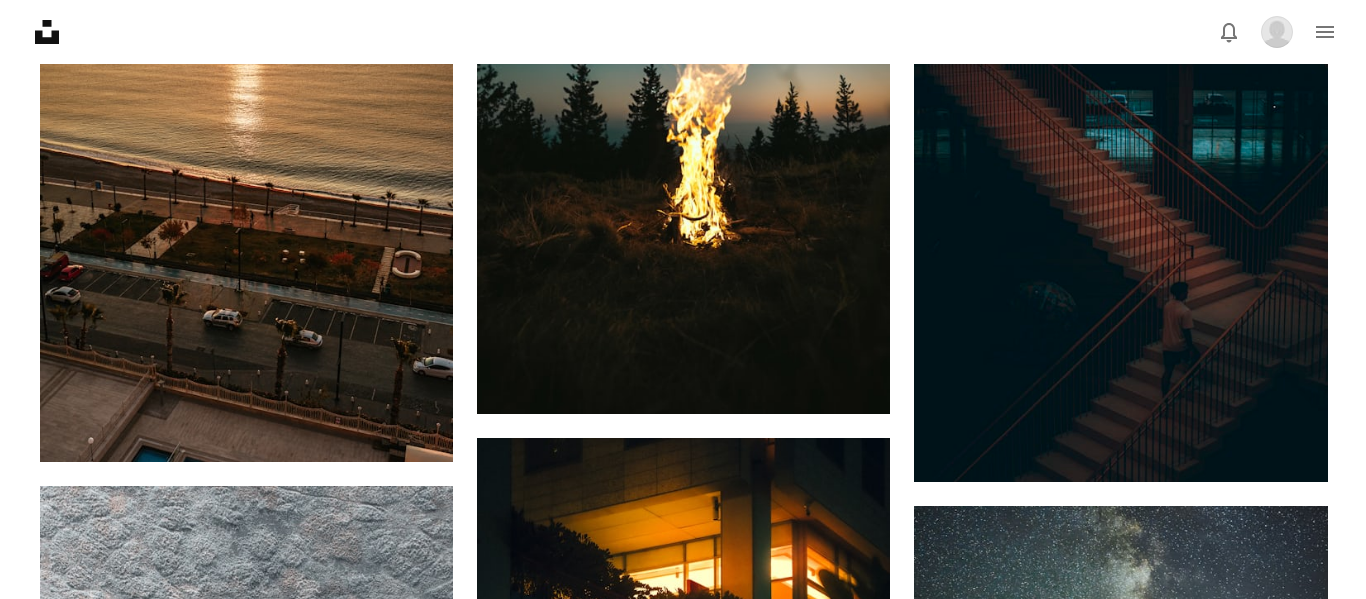 scroll, scrollTop: 3577, scrollLeft: 0, axis: vertical 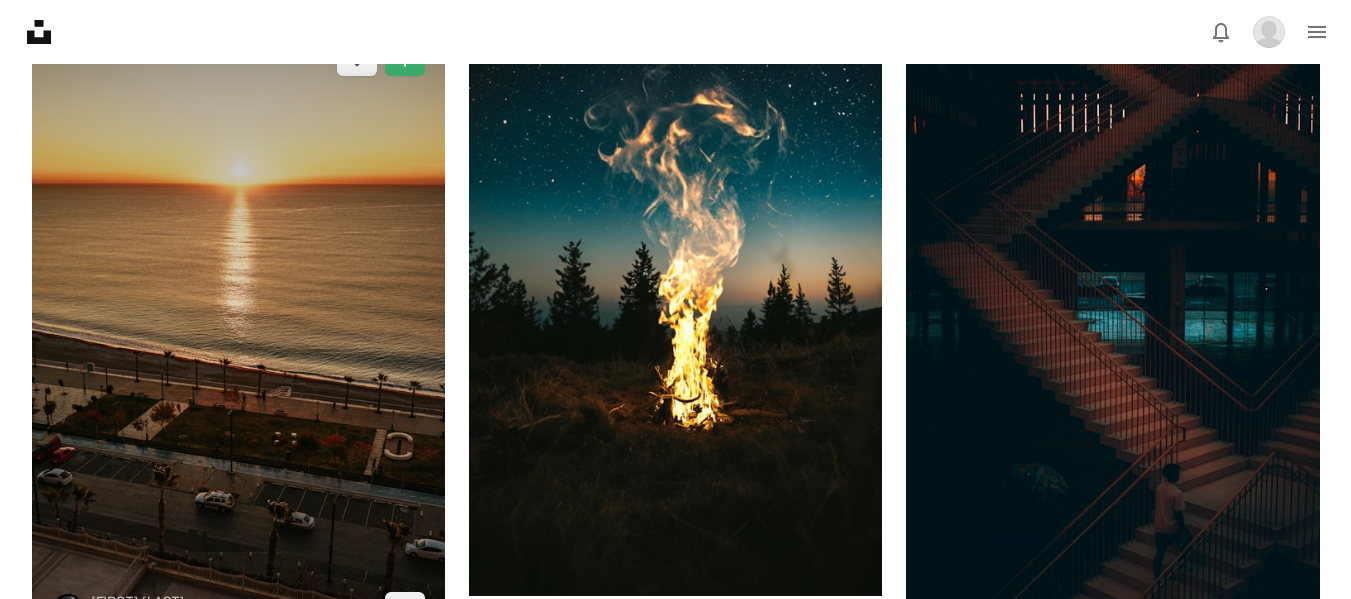 click at bounding box center (238, 334) 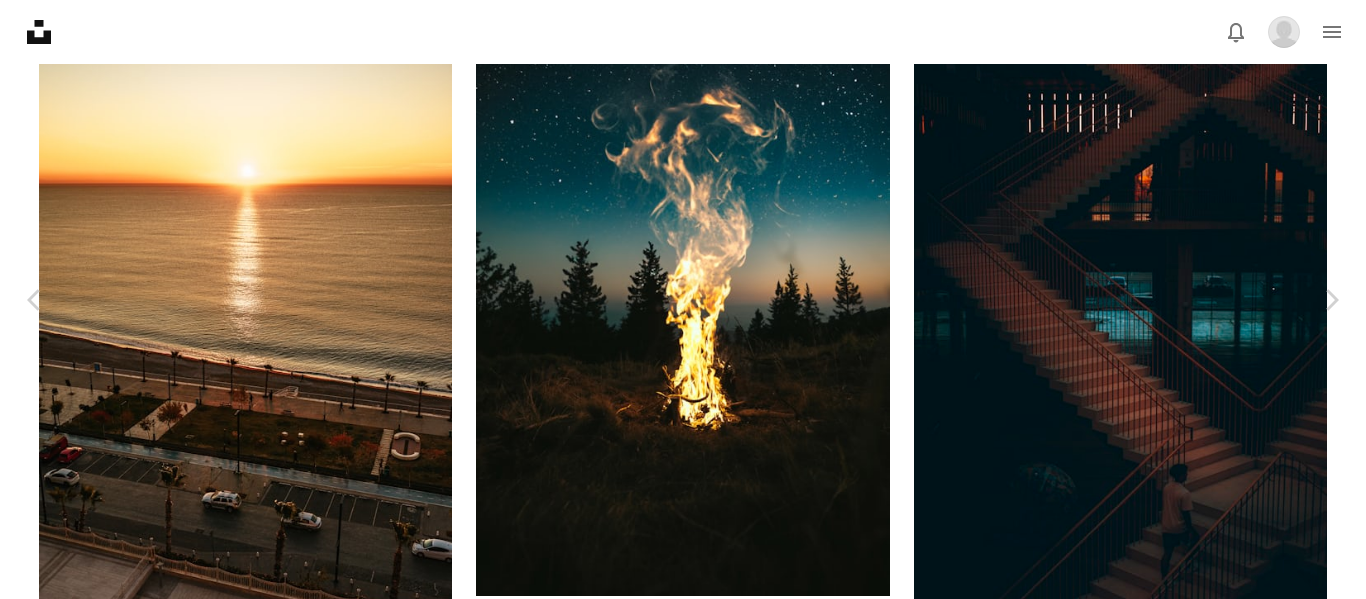 scroll, scrollTop: 1600, scrollLeft: 0, axis: vertical 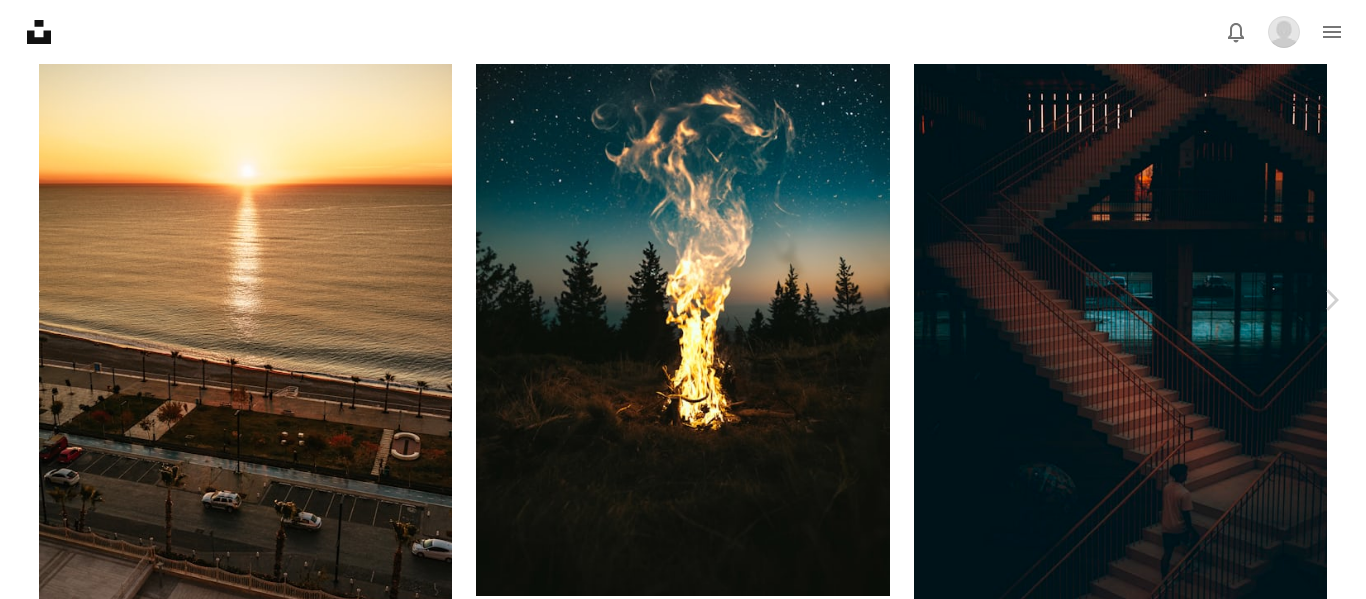 click on "Chevron left" 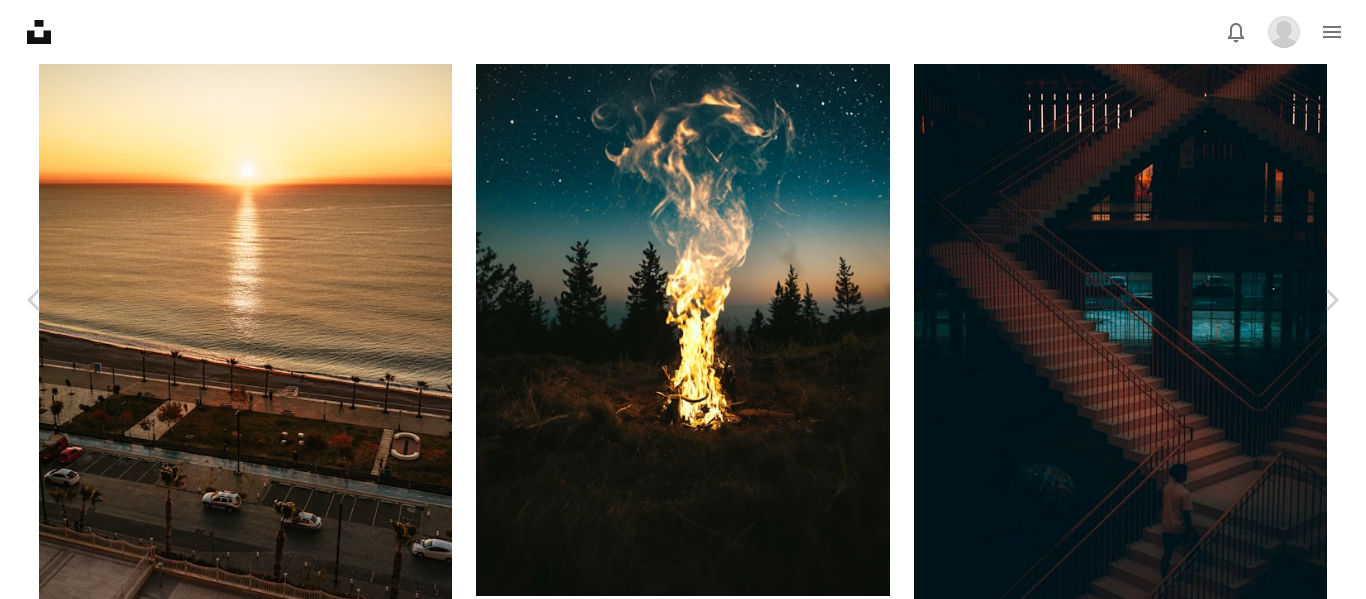 click on "An X shape" at bounding box center [20, 20] 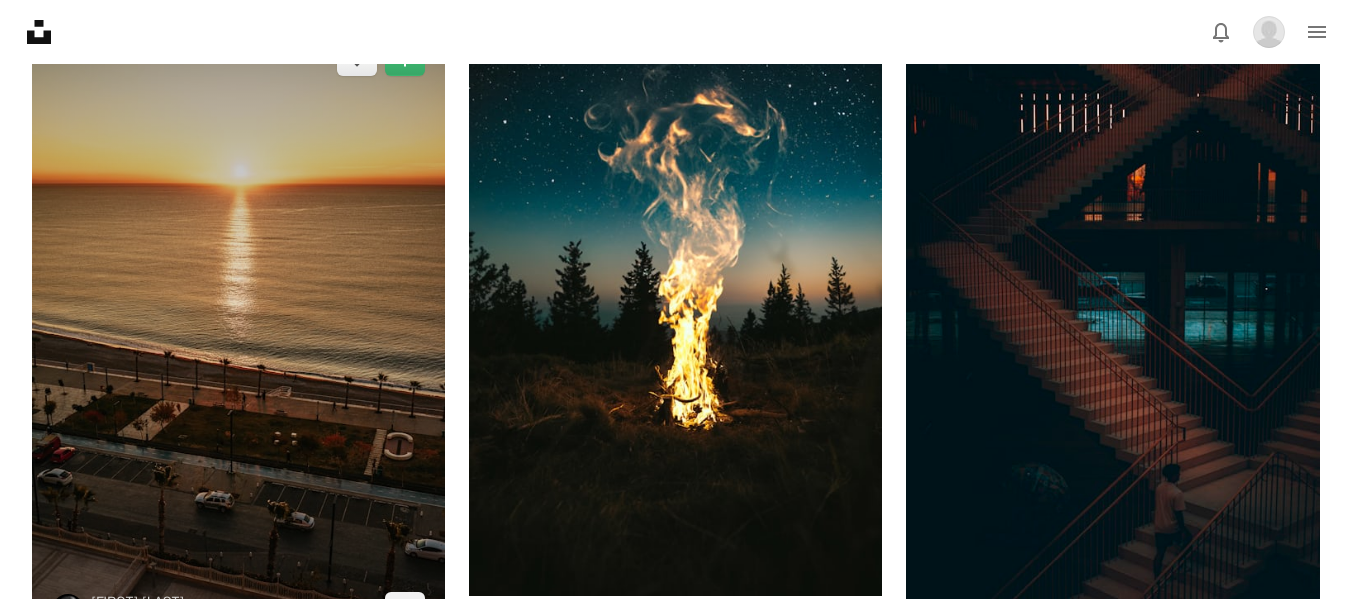 click at bounding box center (238, 334) 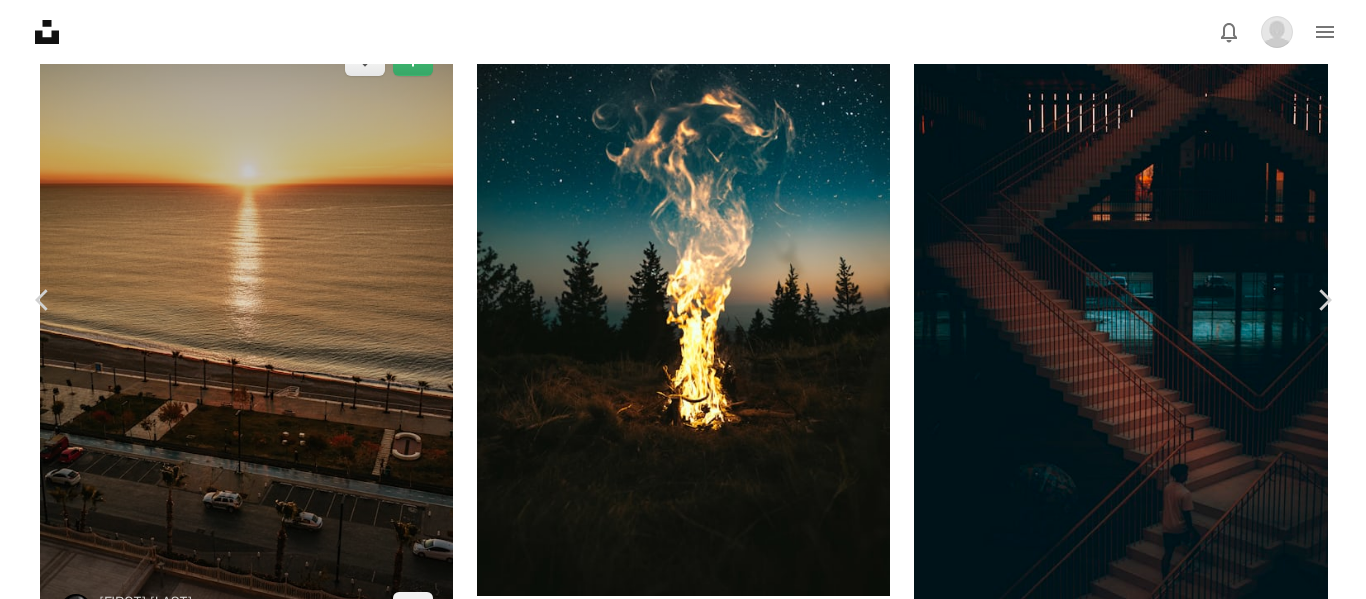 scroll, scrollTop: 4077, scrollLeft: 0, axis: vertical 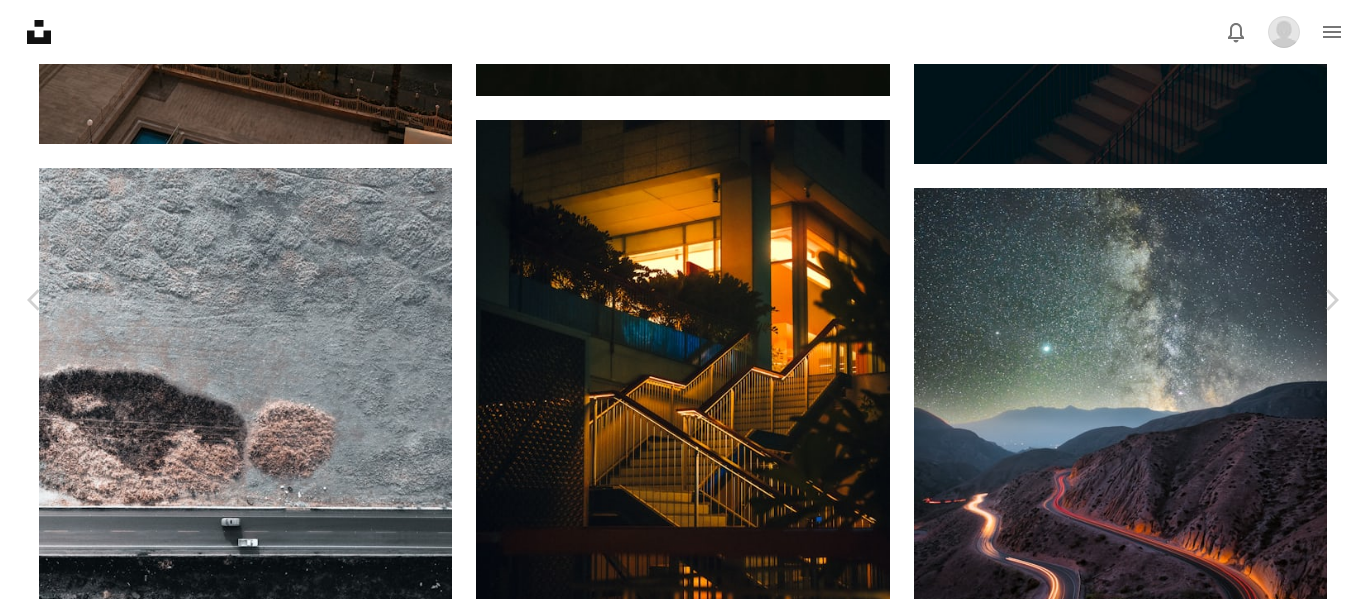 click at bounding box center [280, 6904] 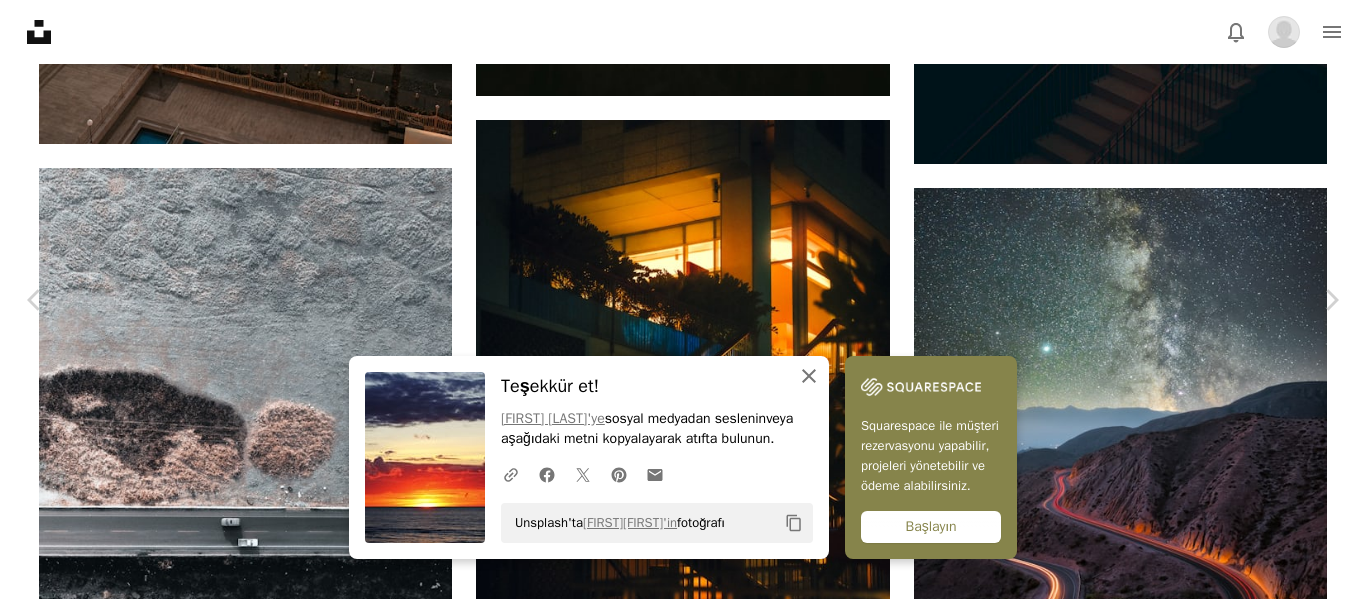 click on "An X shape" 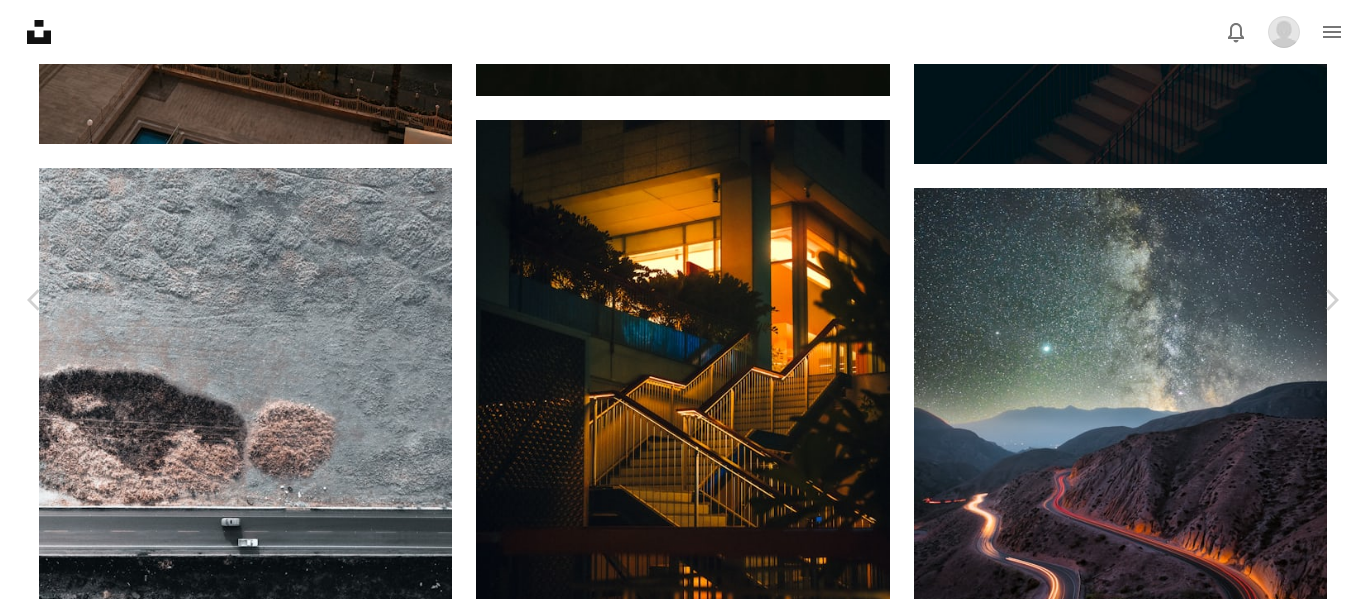 scroll, scrollTop: 8497, scrollLeft: 0, axis: vertical 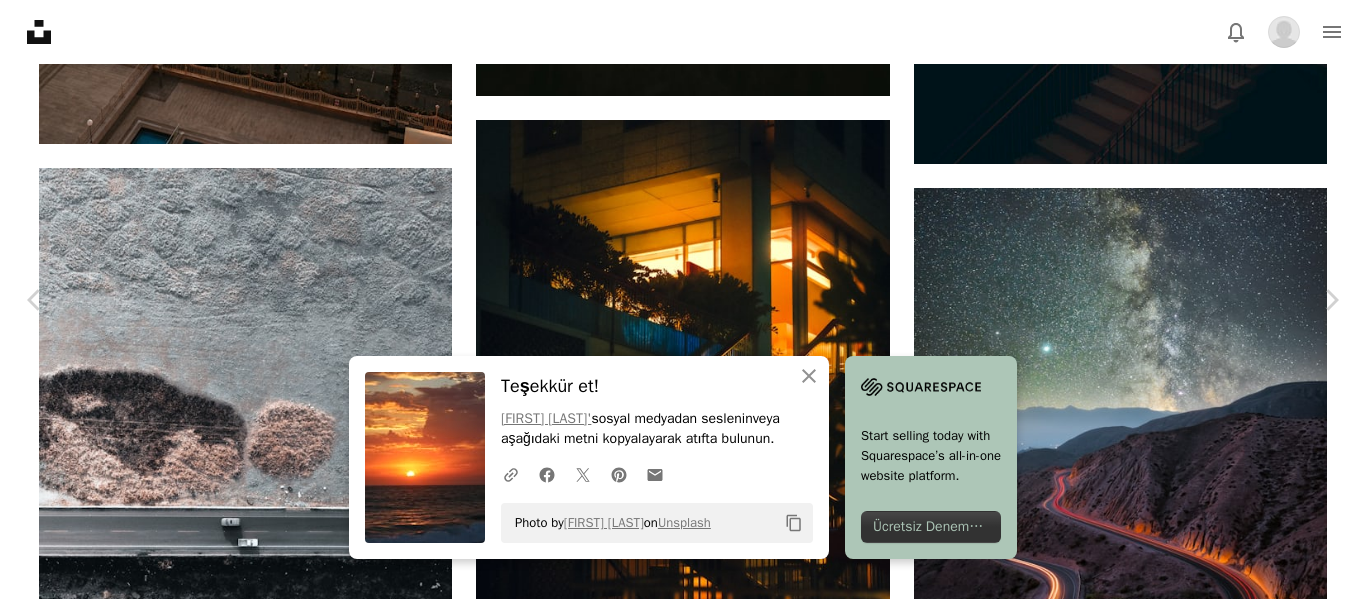 click on "An X shape" at bounding box center (20, 20) 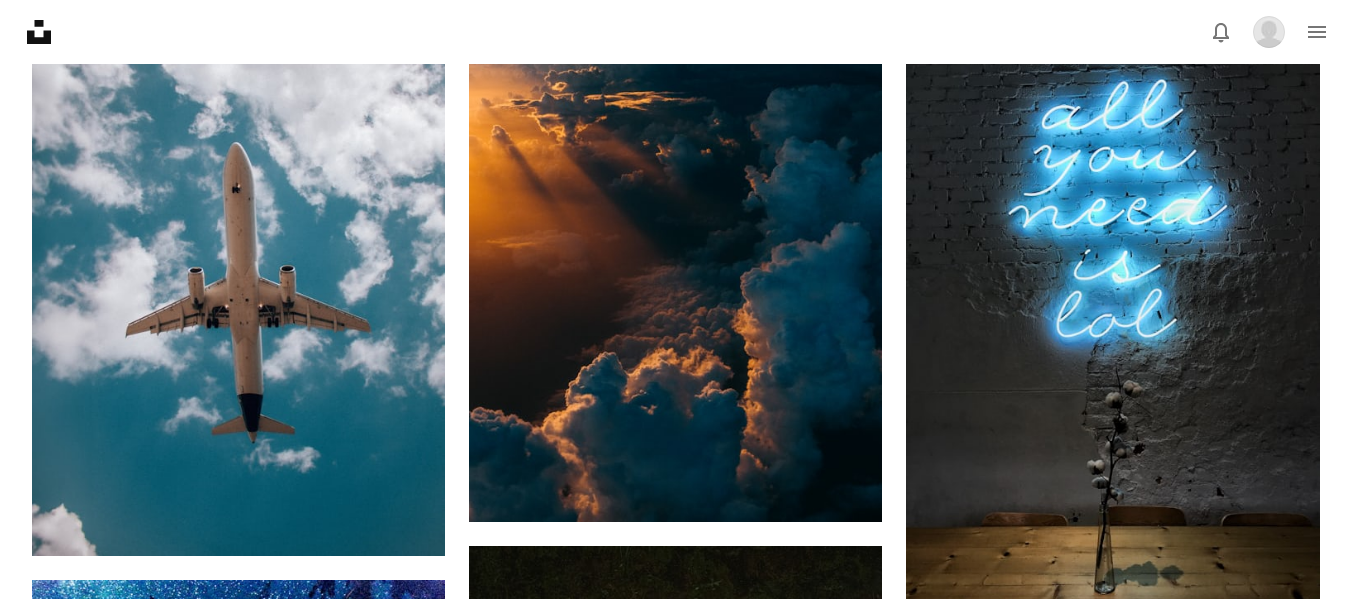 scroll, scrollTop: 2077, scrollLeft: 0, axis: vertical 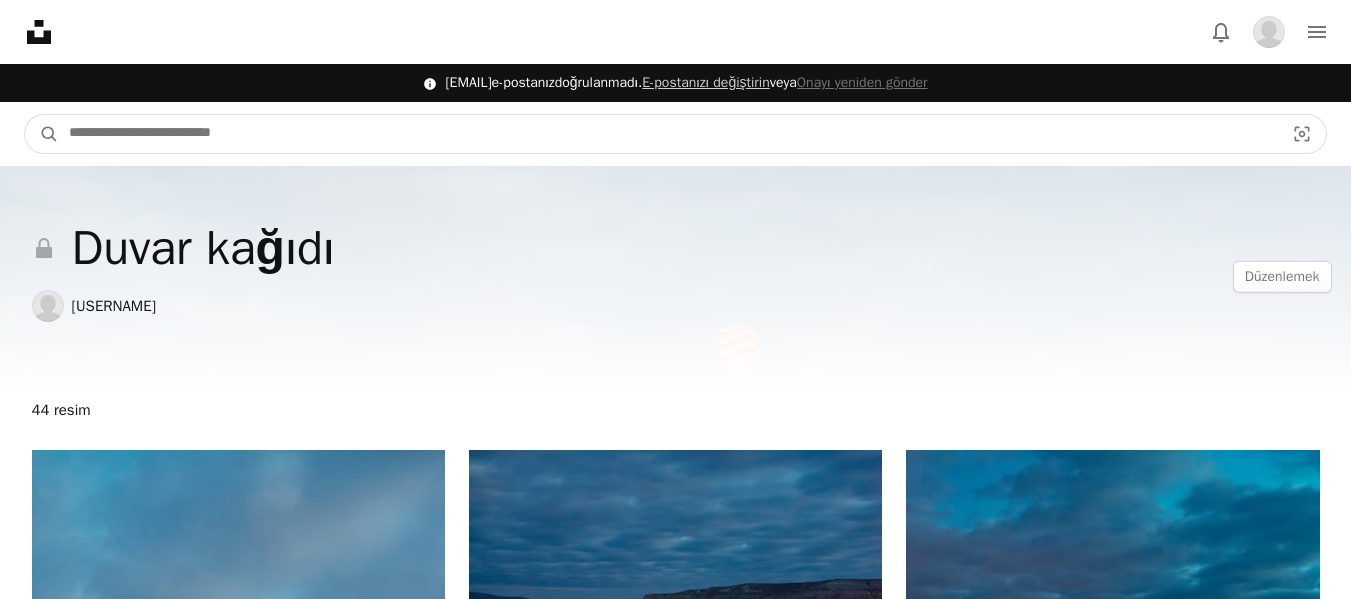 click at bounding box center [668, 134] 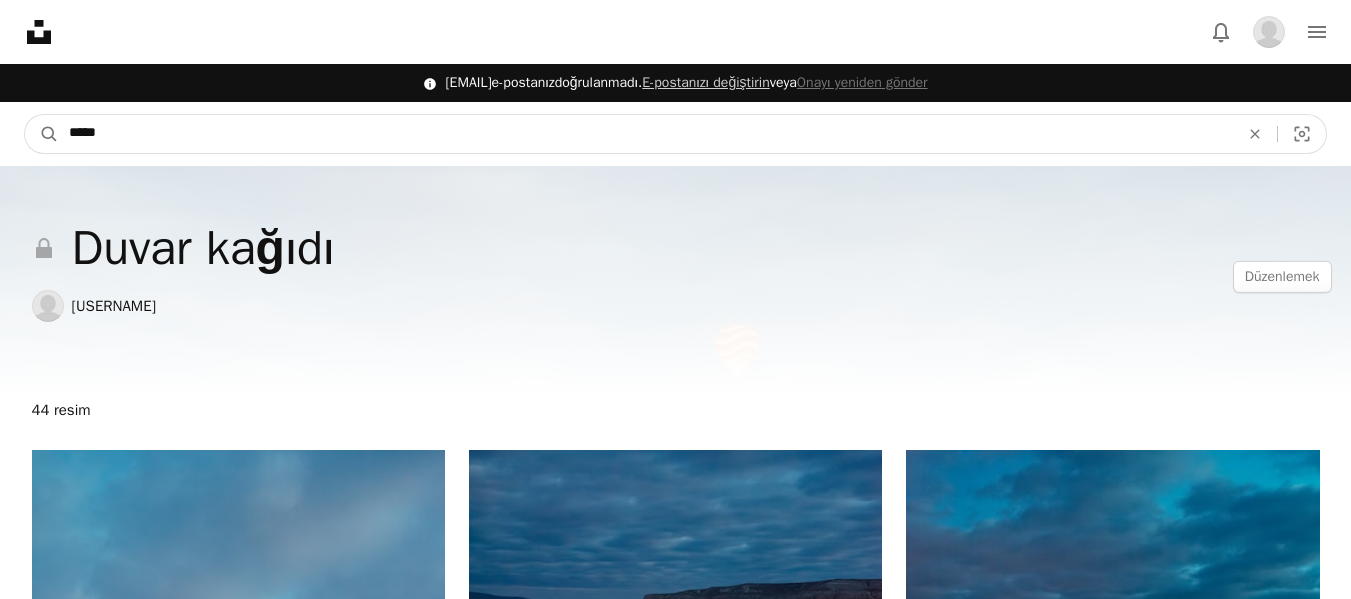 type on "*****" 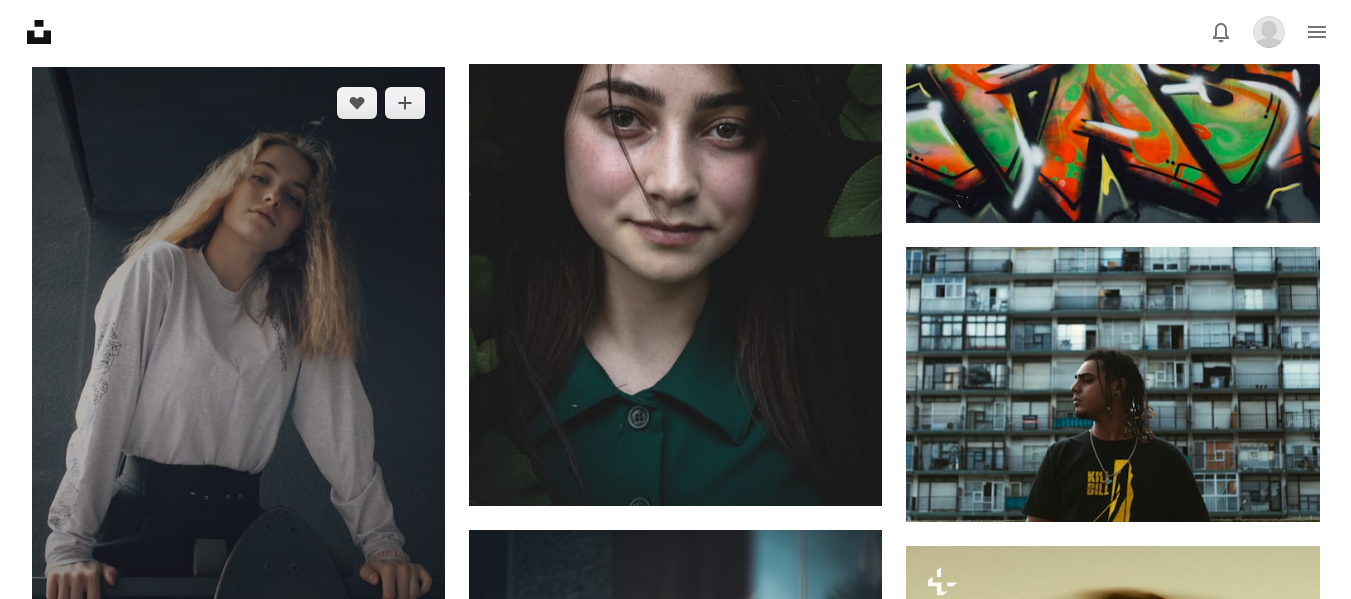scroll, scrollTop: 1800, scrollLeft: 0, axis: vertical 